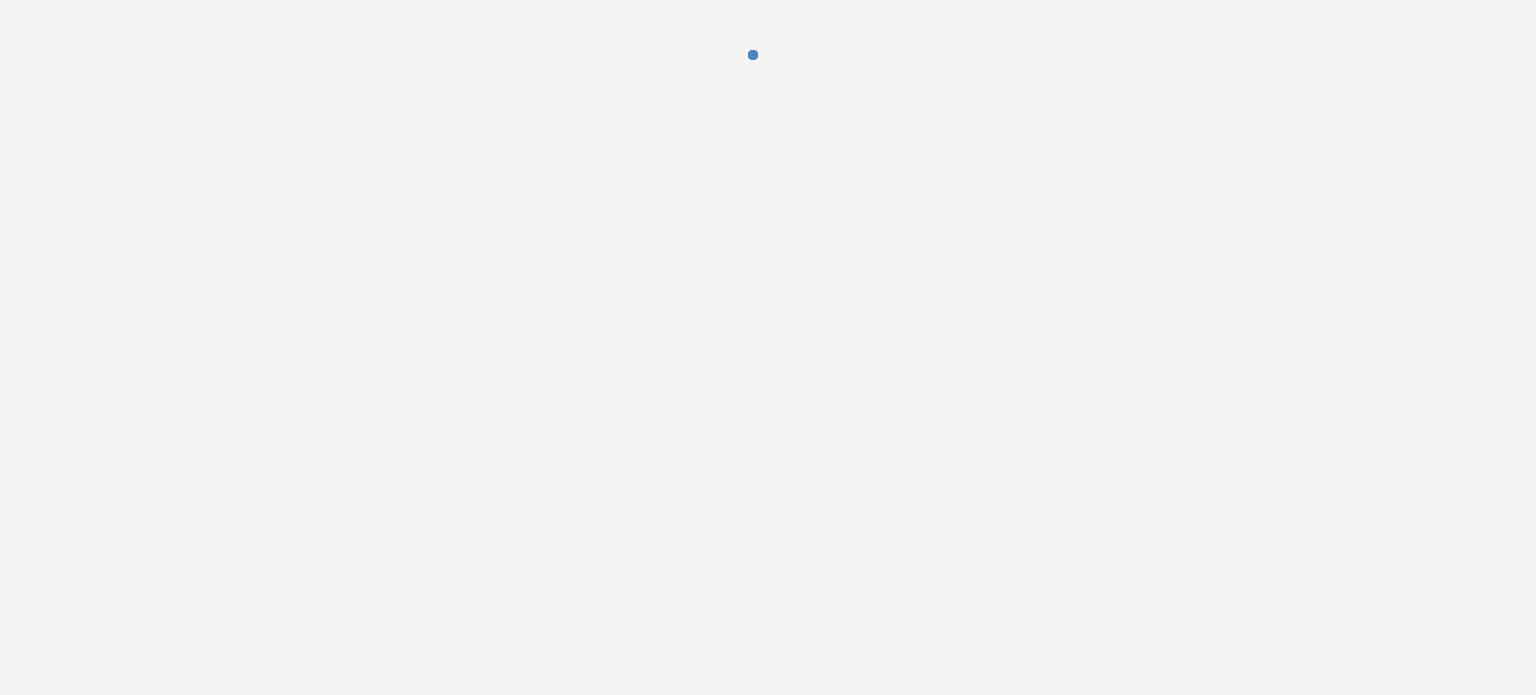 scroll, scrollTop: 0, scrollLeft: 0, axis: both 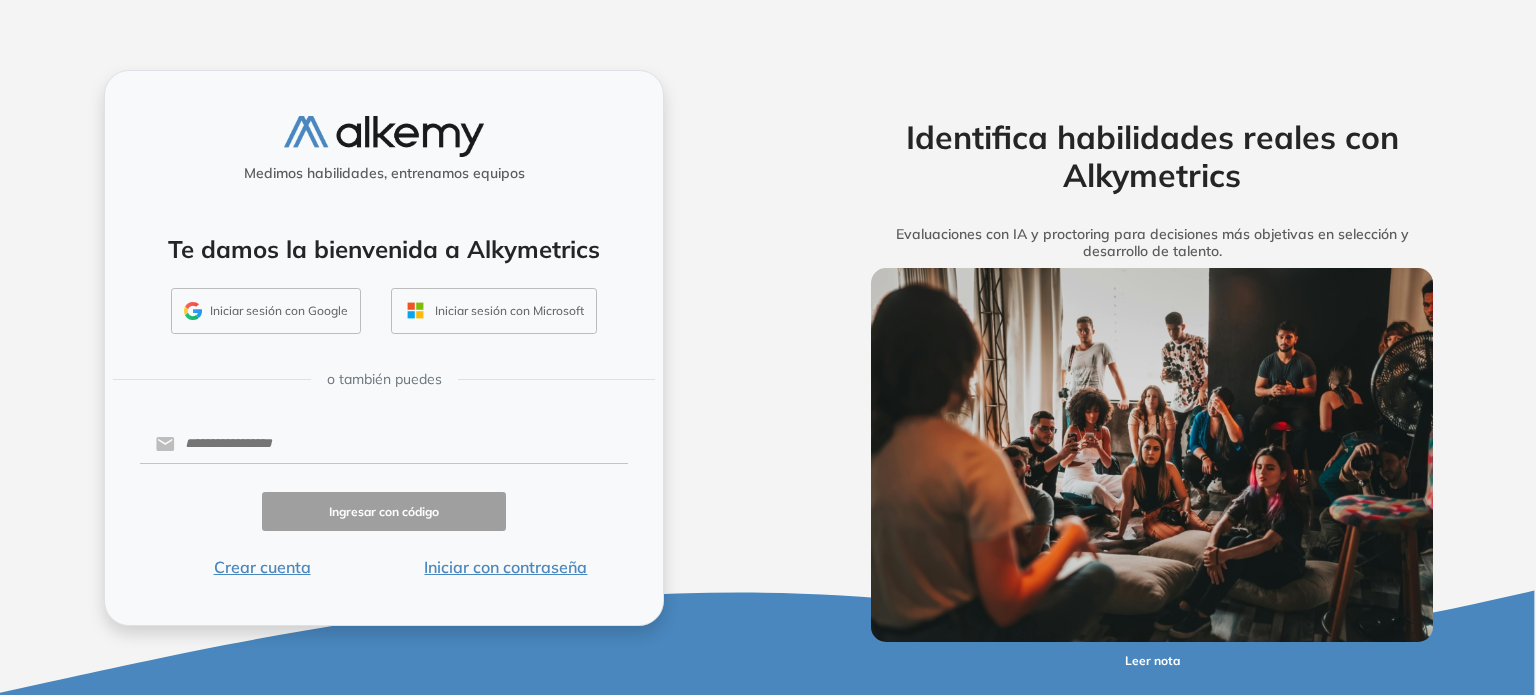 click on "Iniciar sesión con Google" at bounding box center (266, 311) 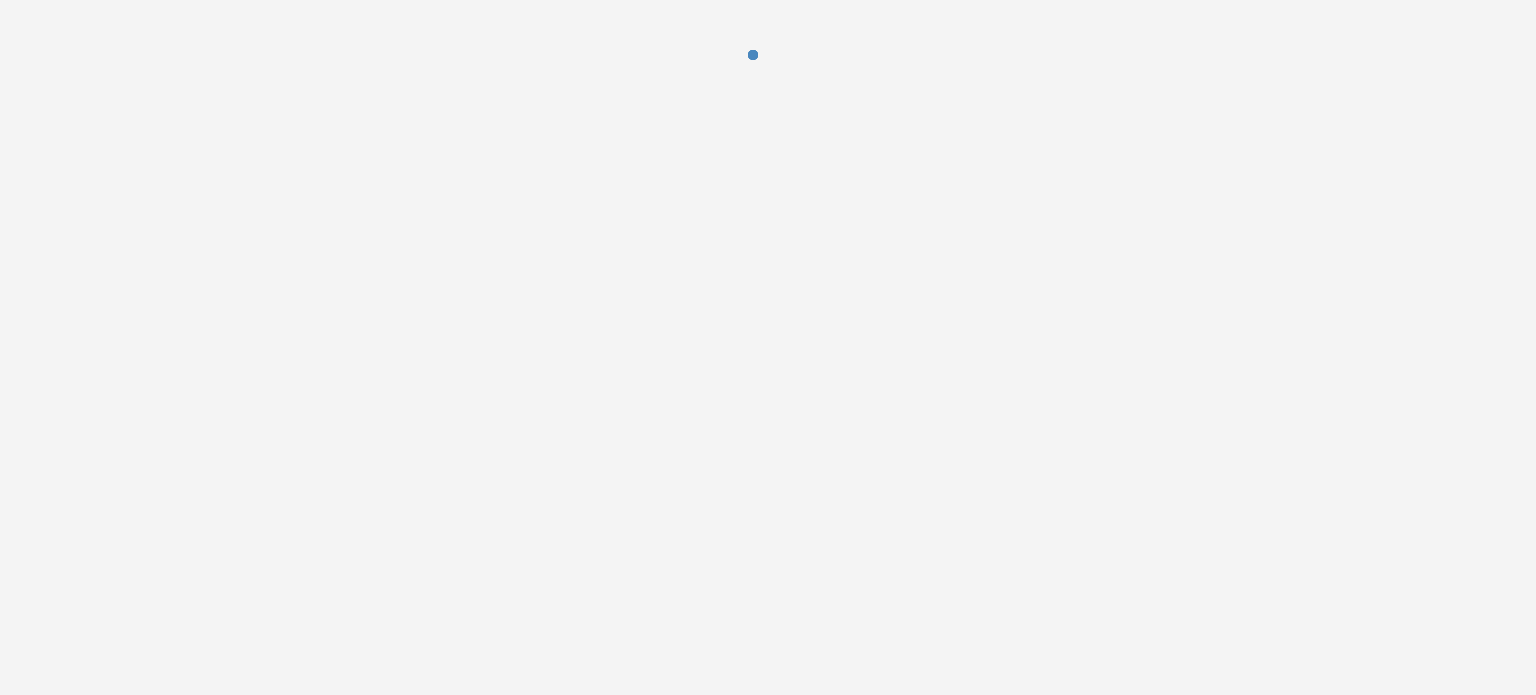 scroll, scrollTop: 0, scrollLeft: 0, axis: both 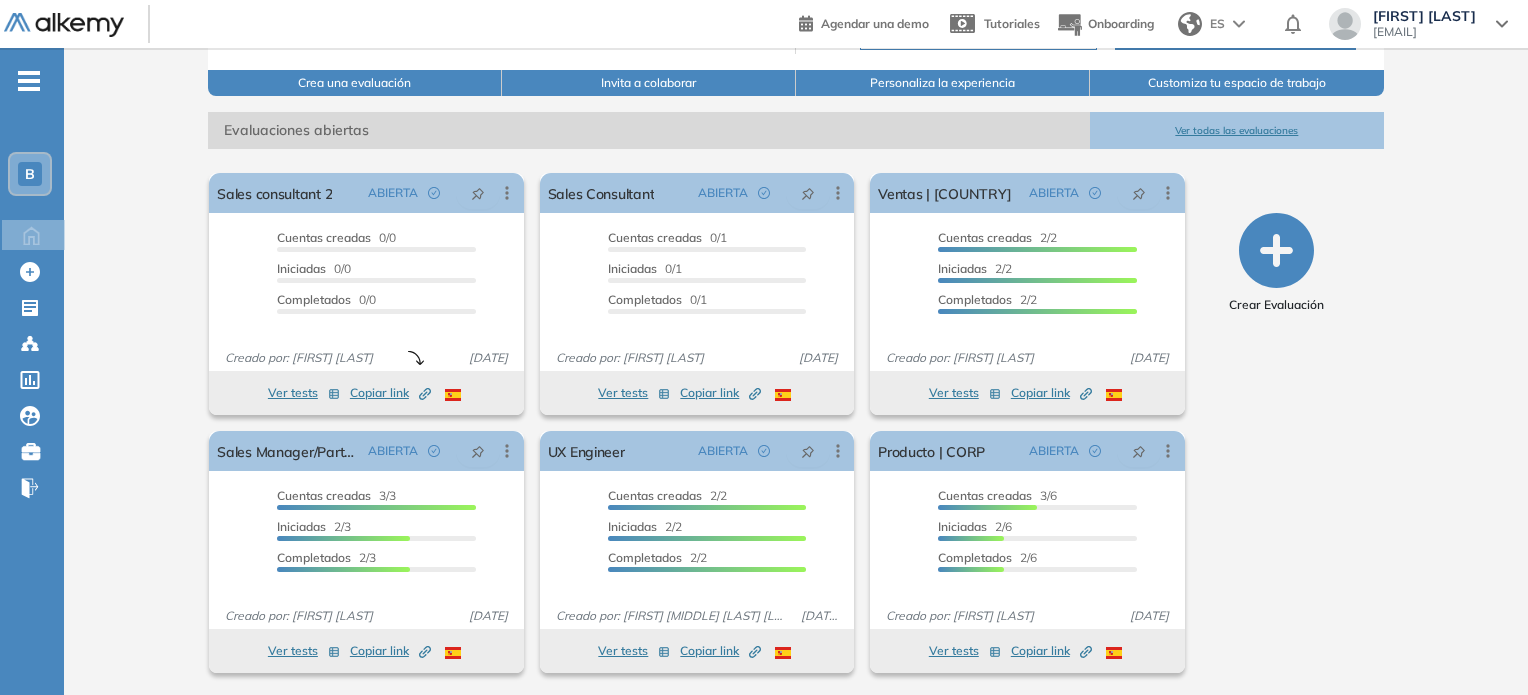 click on "Ver todas las evaluaciones" at bounding box center [1237, 130] 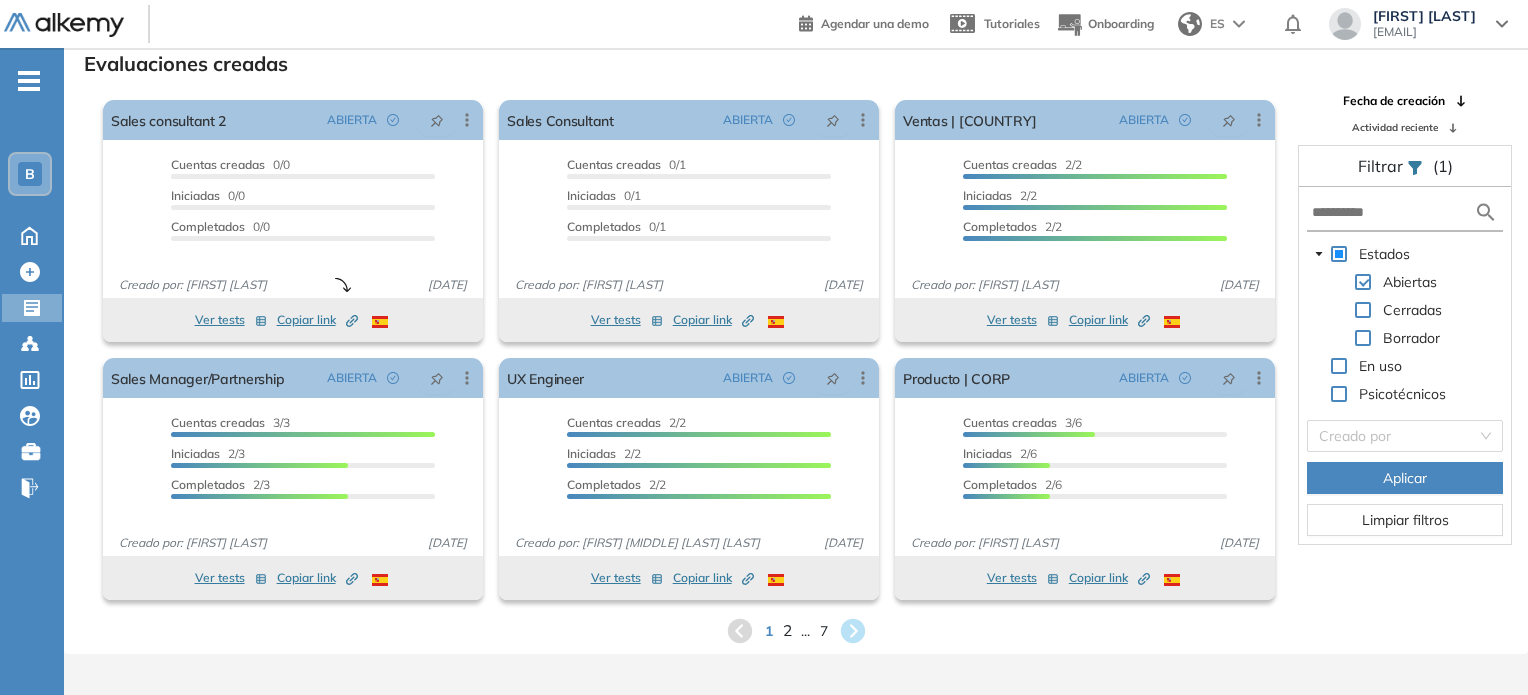 click on "2" at bounding box center [786, 630] 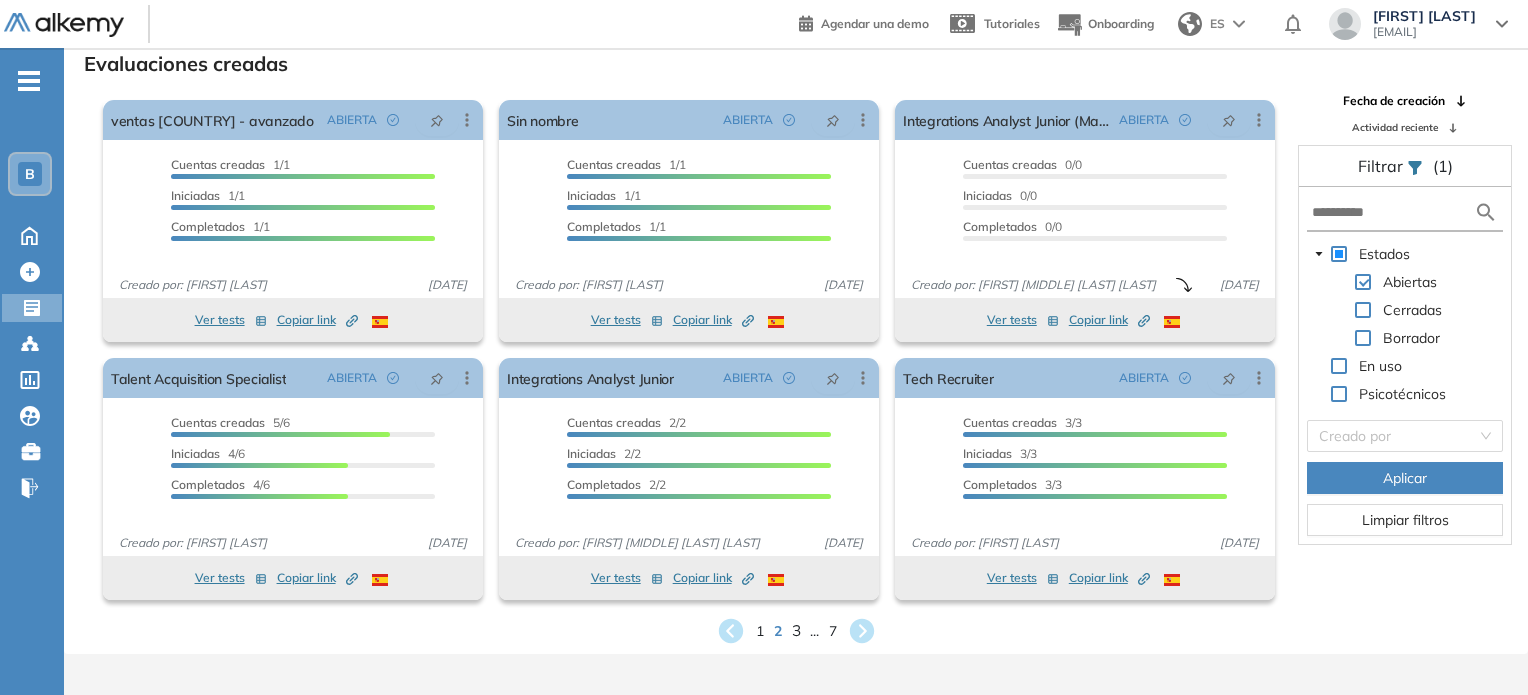 click on "3" at bounding box center (795, 630) 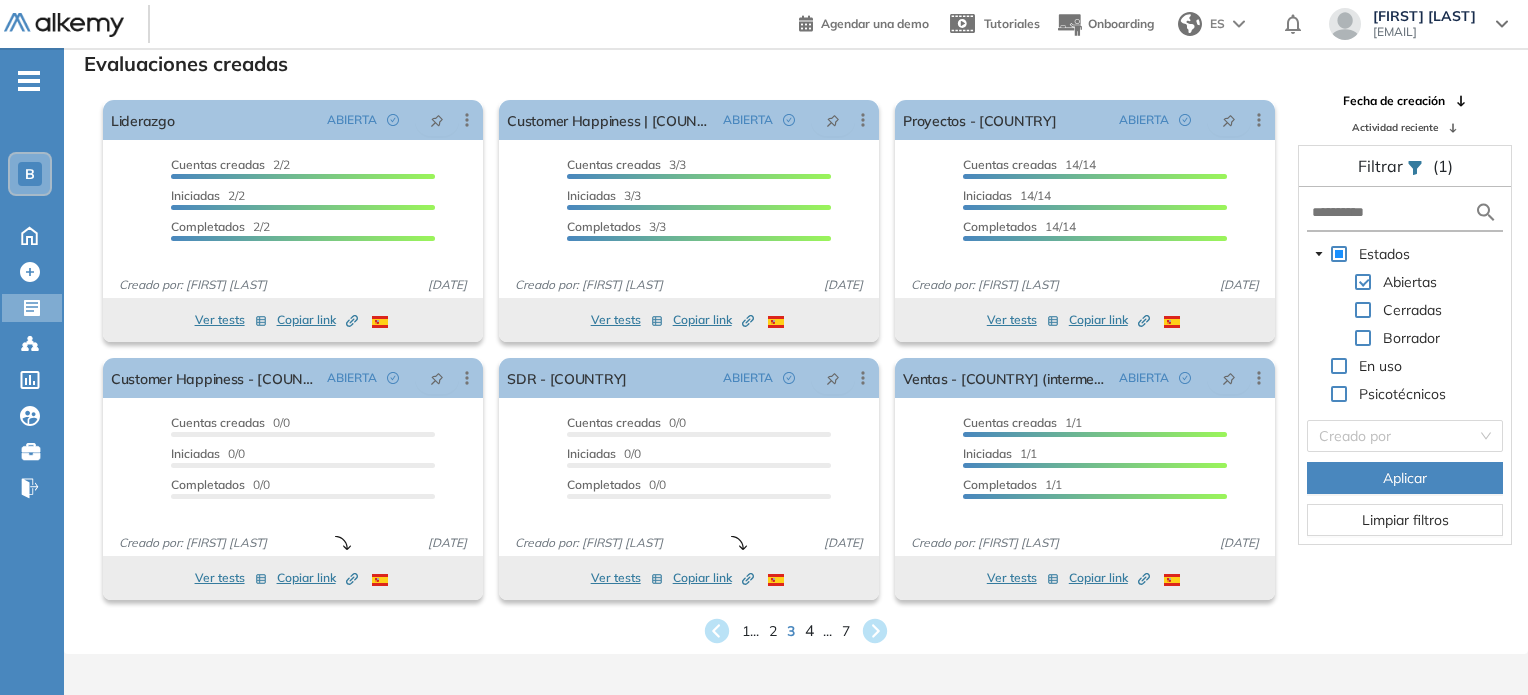 click on "4" at bounding box center [809, 630] 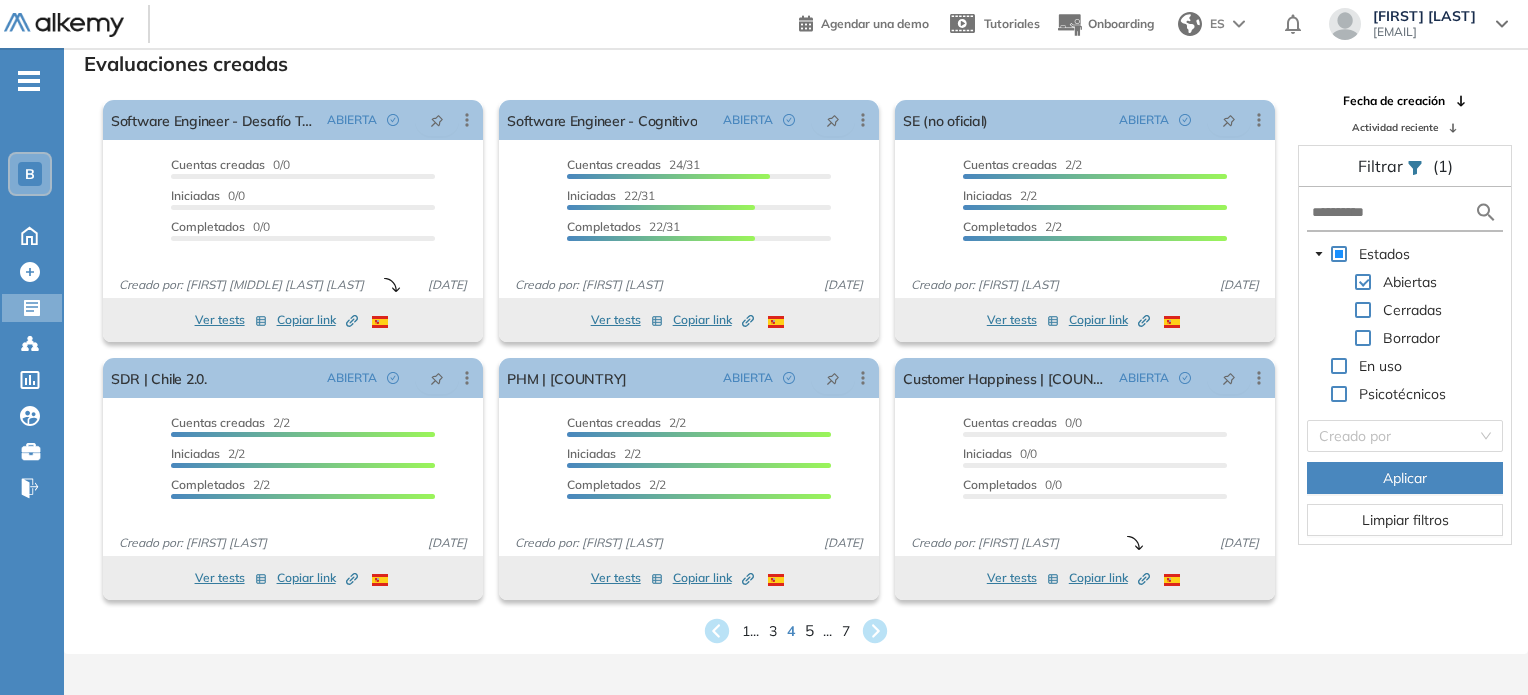 click on "5" at bounding box center (809, 630) 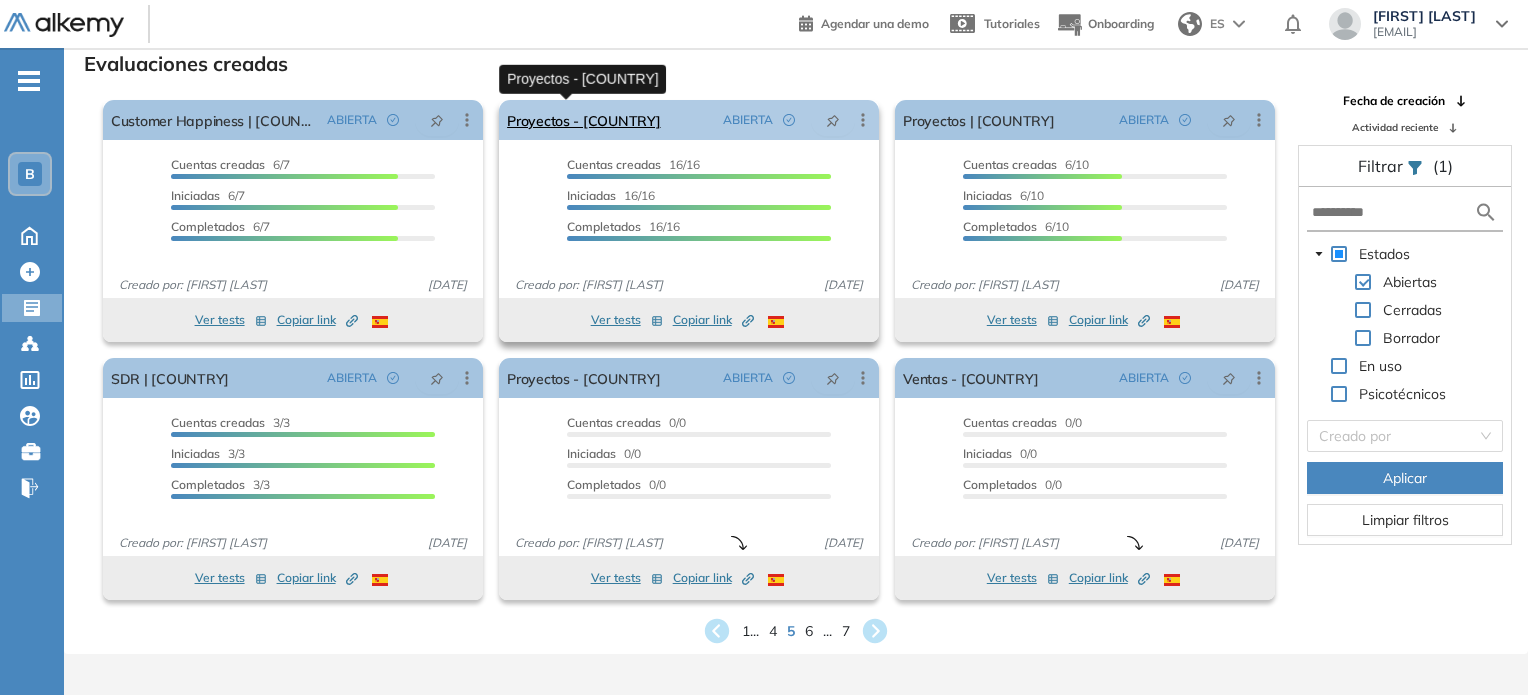 click on "Proyectos - [COUNTRY]" at bounding box center (583, 120) 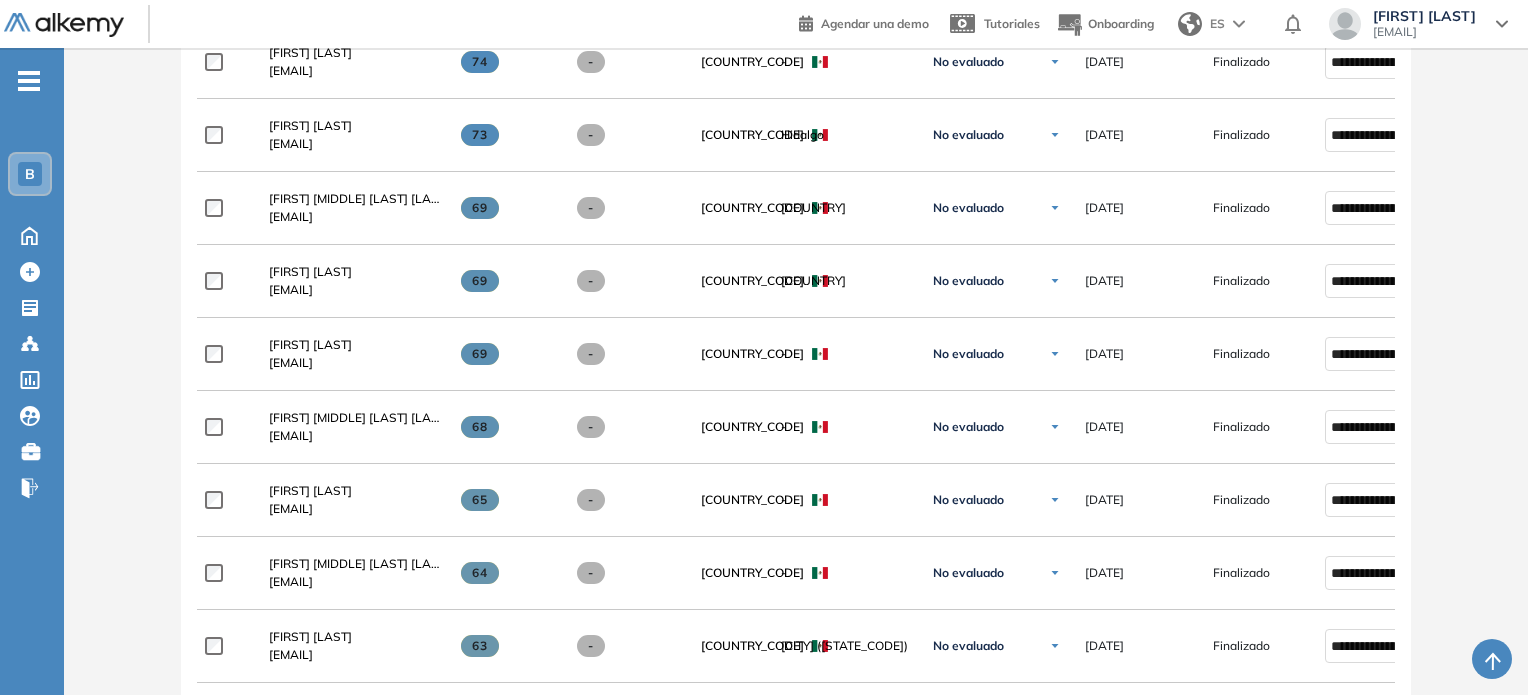 scroll, scrollTop: 1076, scrollLeft: 0, axis: vertical 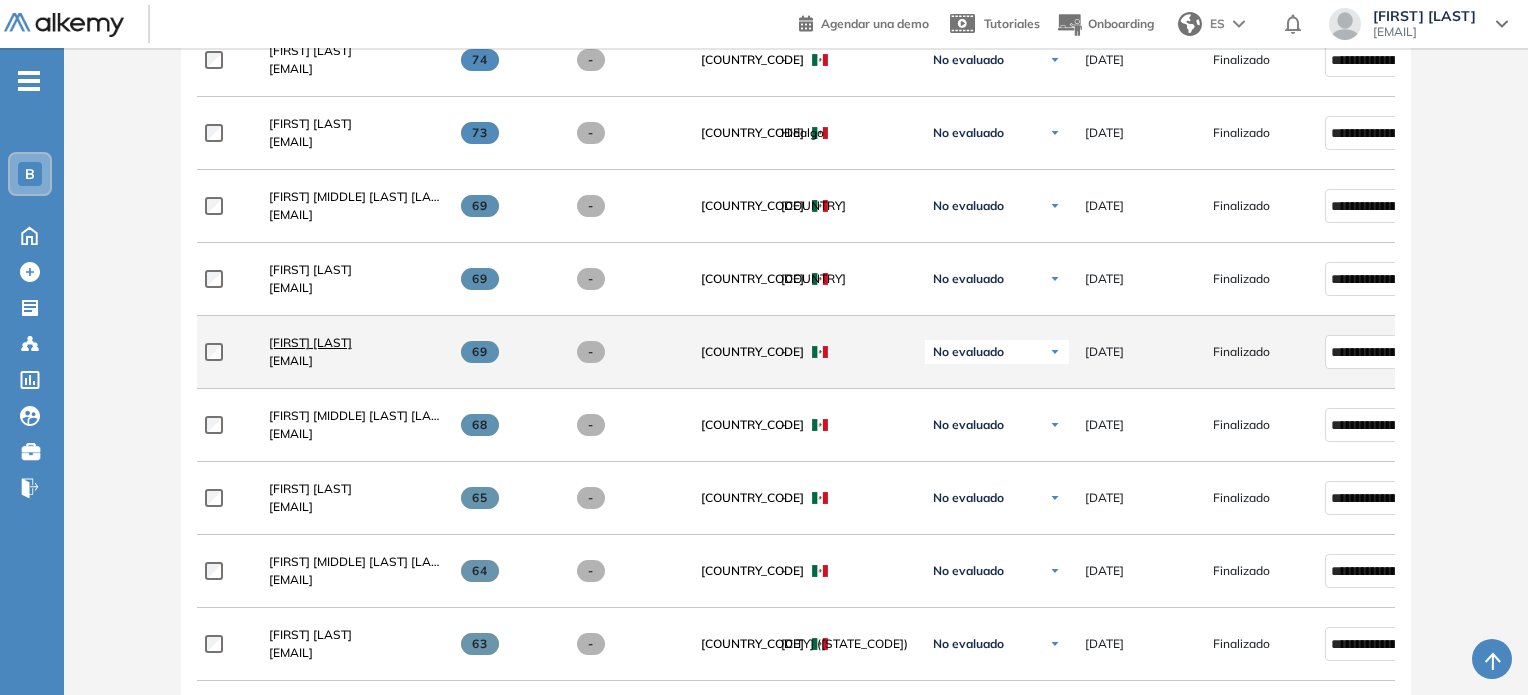 click on "[FIRST] [LAST]" at bounding box center (310, 342) 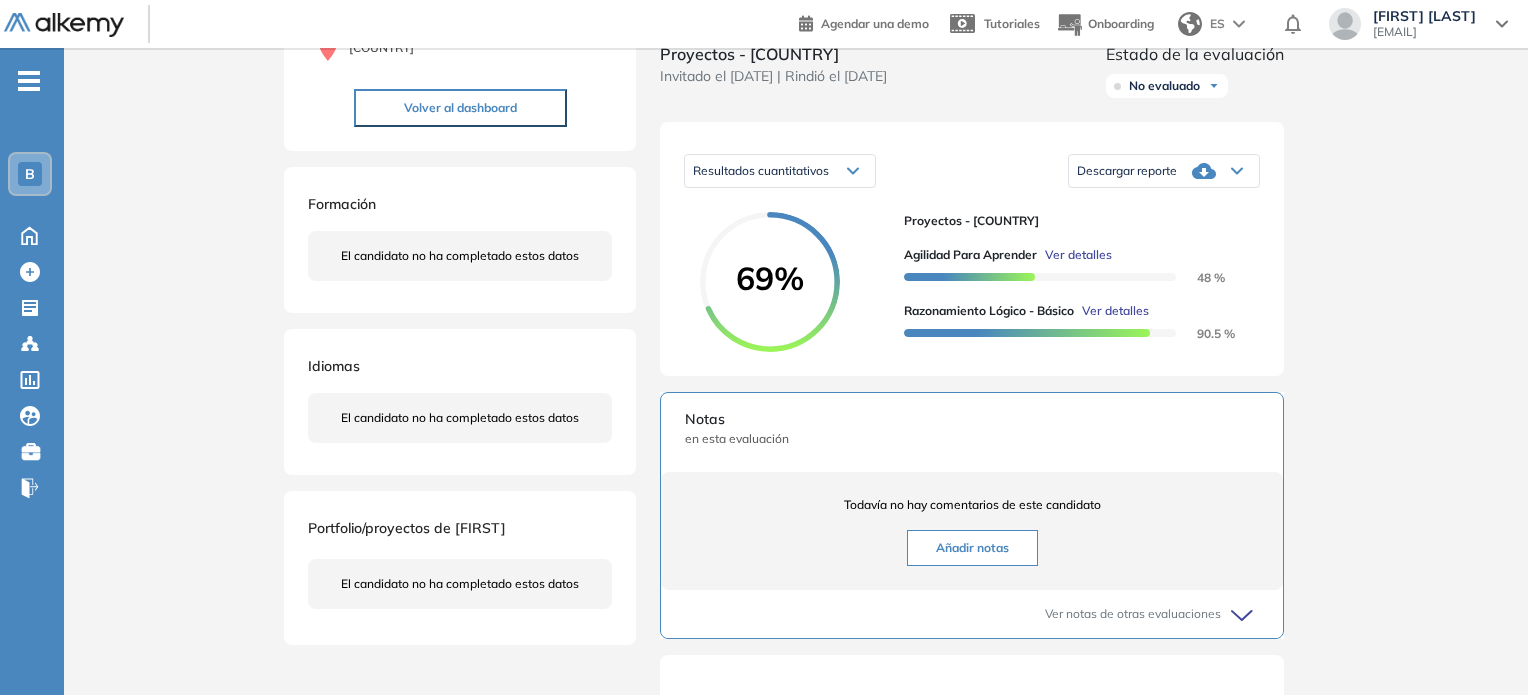 scroll, scrollTop: 236, scrollLeft: 0, axis: vertical 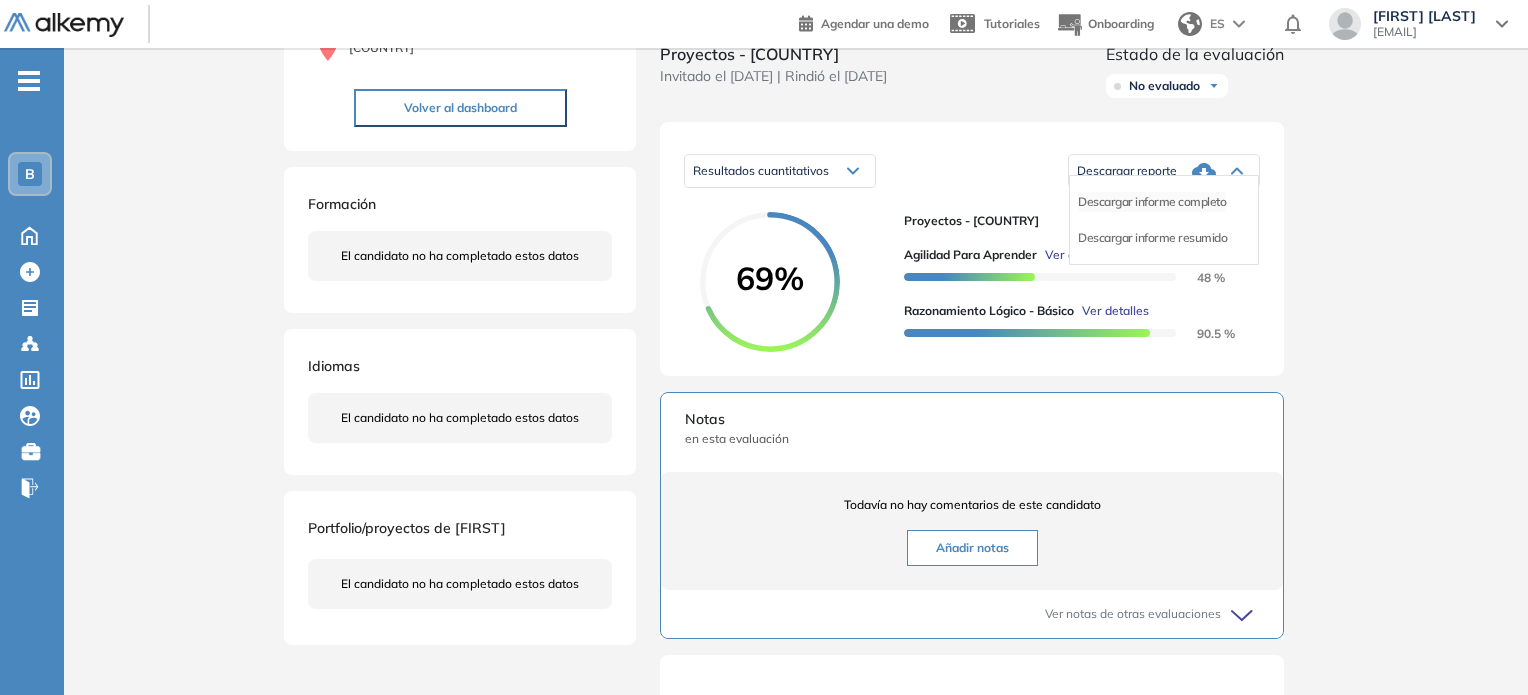 click on "Descargar informe completo" at bounding box center (1152, 202) 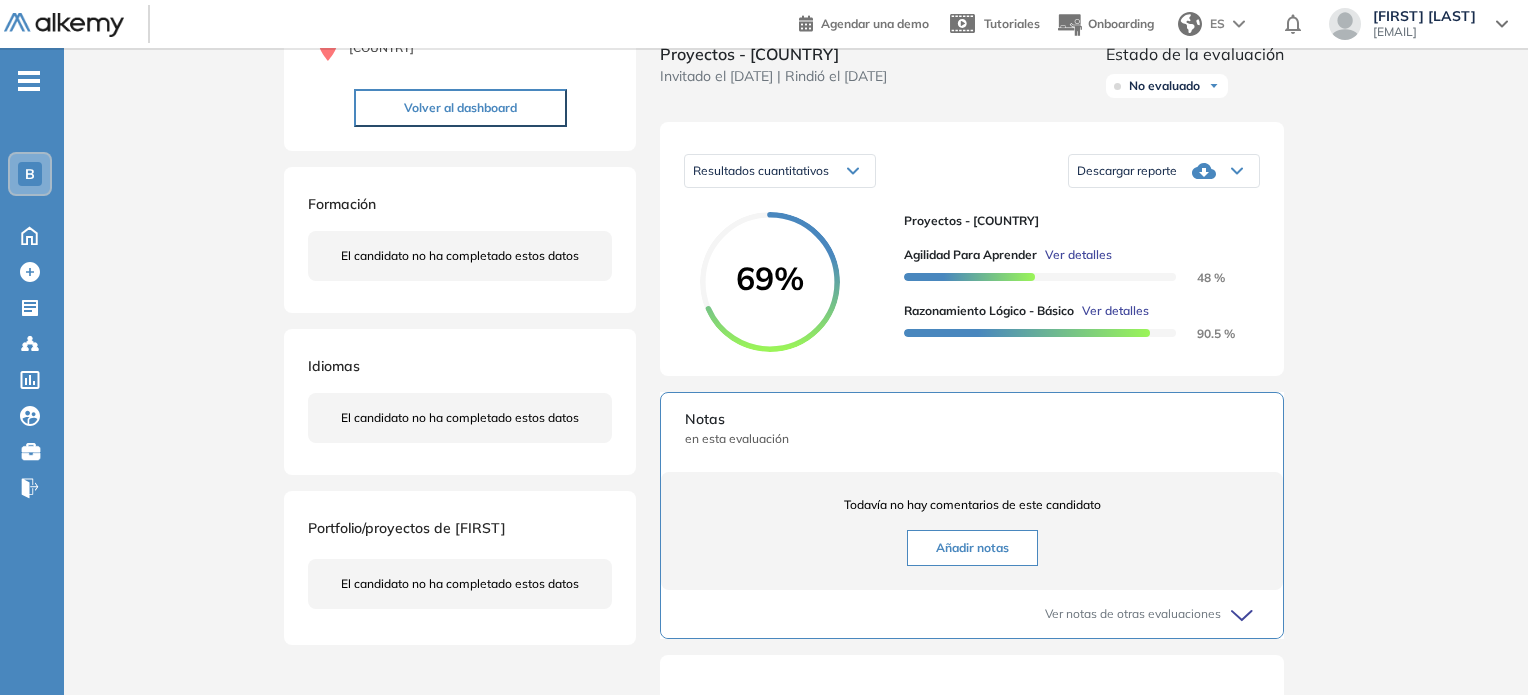 click on "Descargar reporte" at bounding box center (1164, 171) 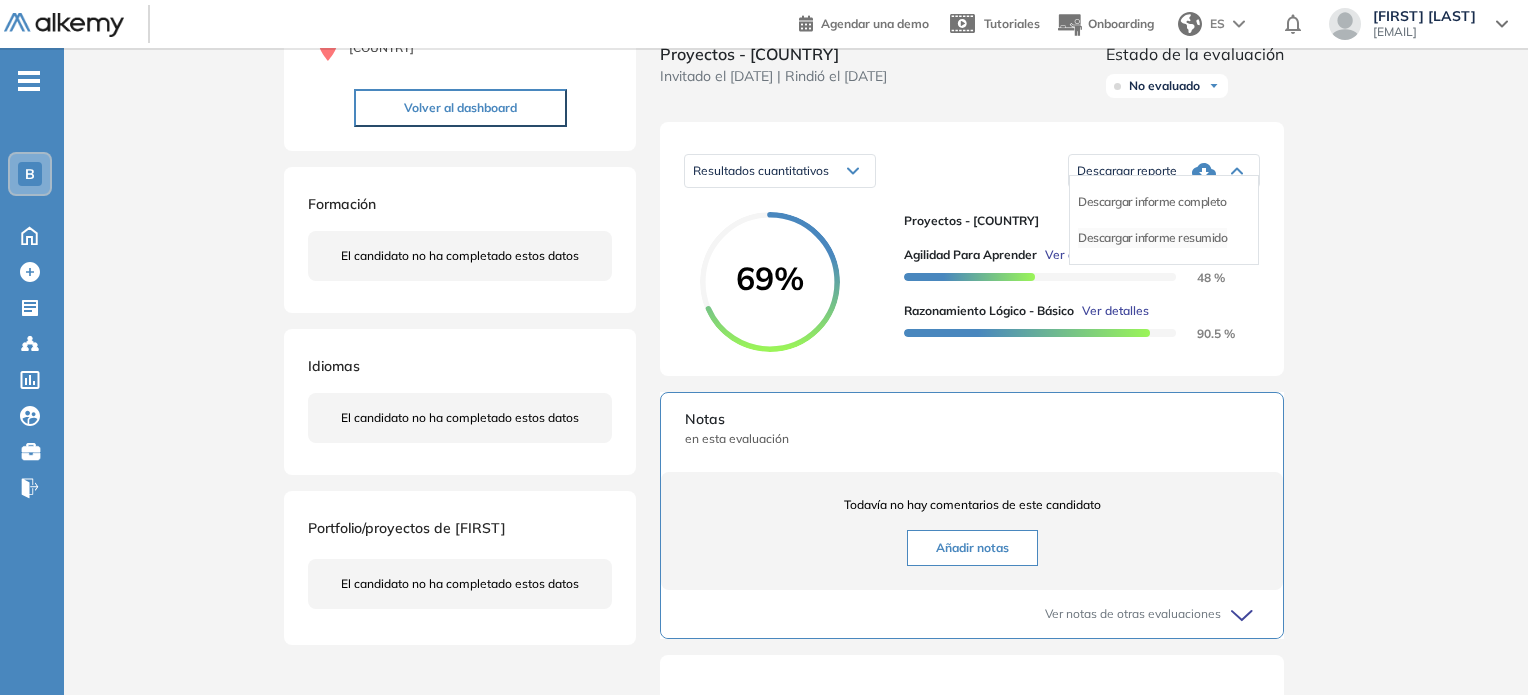 click on "Descargar informe resumido" at bounding box center (1152, 238) 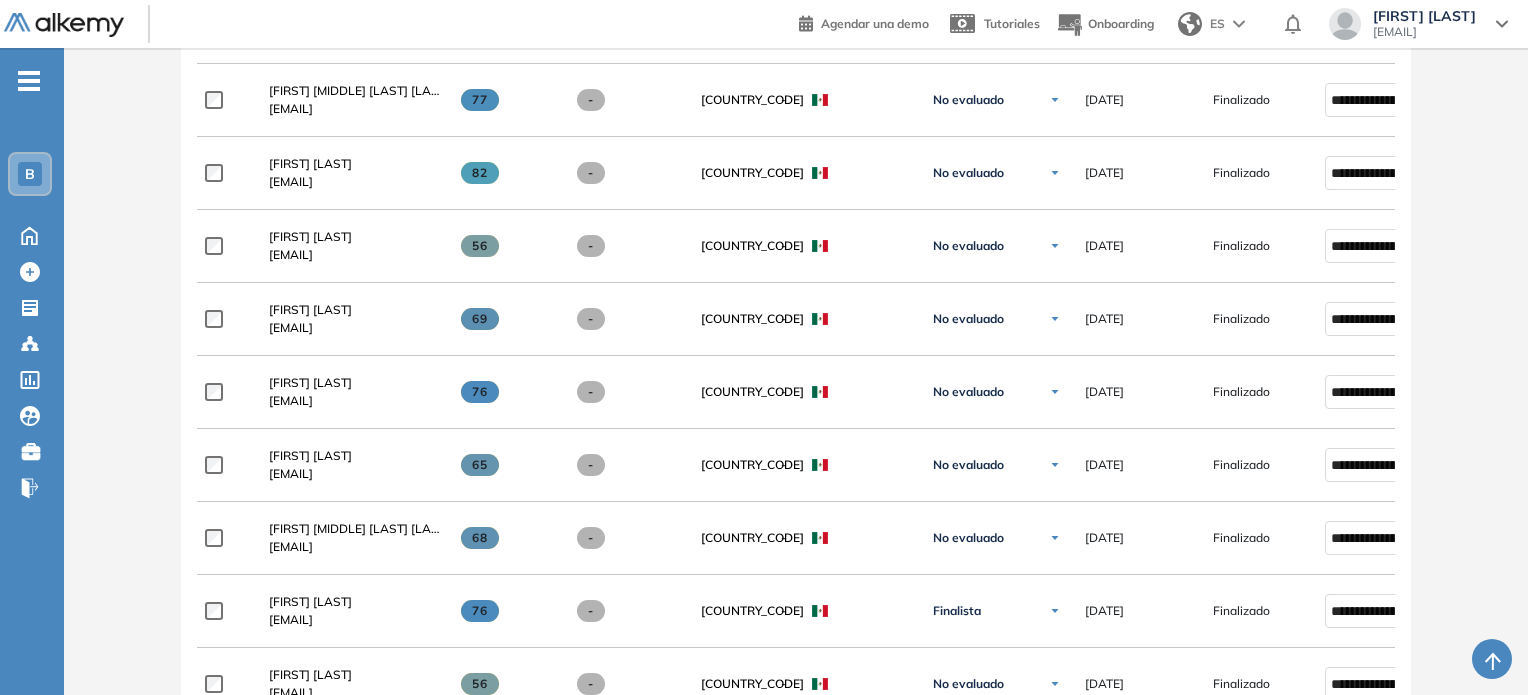 scroll, scrollTop: 1184, scrollLeft: 0, axis: vertical 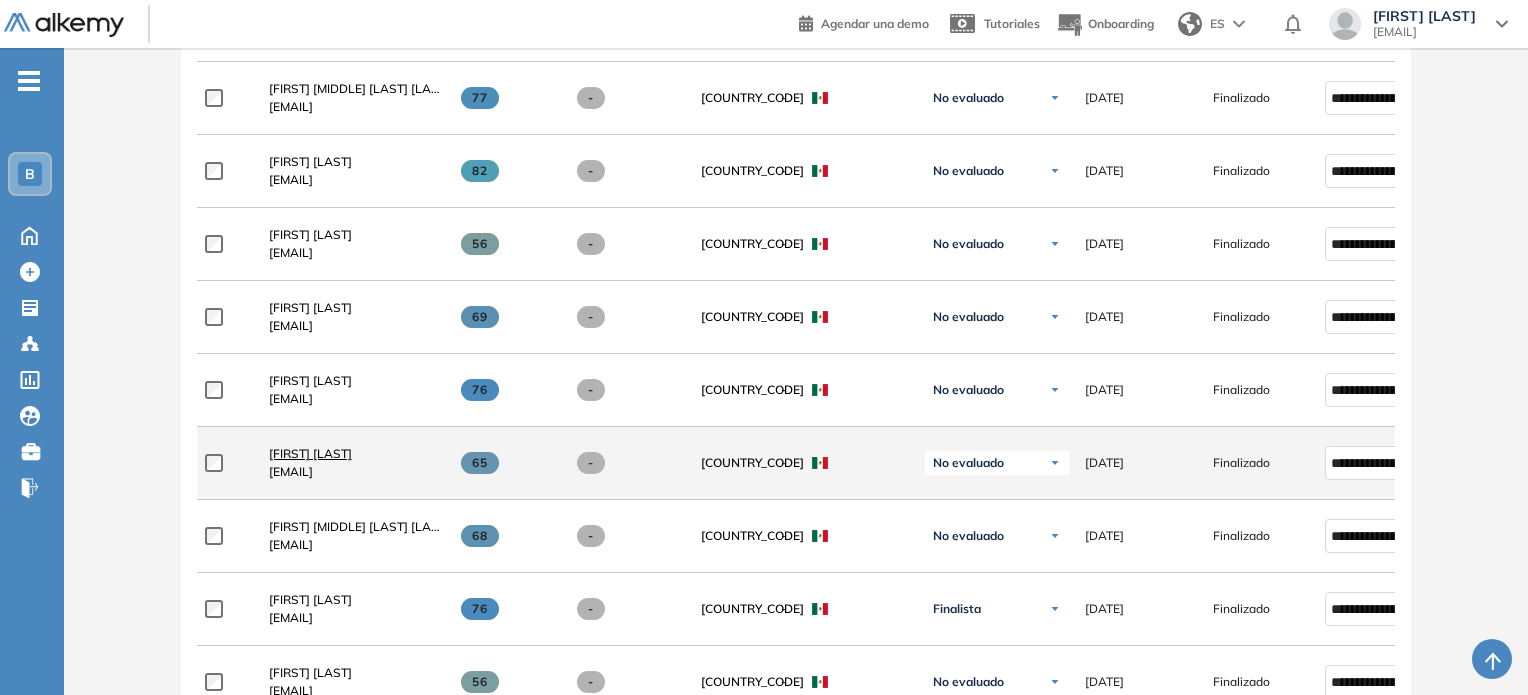 click on "[FIRST] [LAST]" at bounding box center (310, 453) 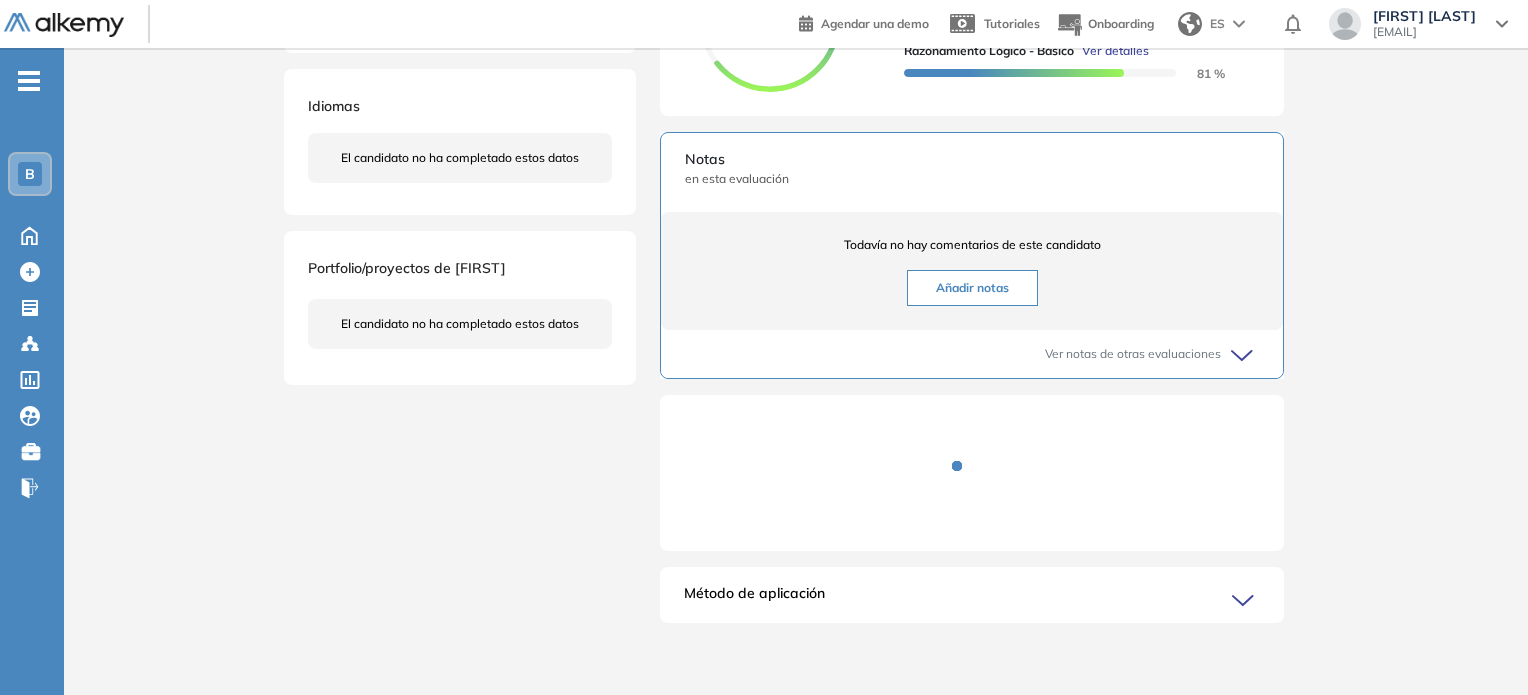 scroll, scrollTop: 0, scrollLeft: 0, axis: both 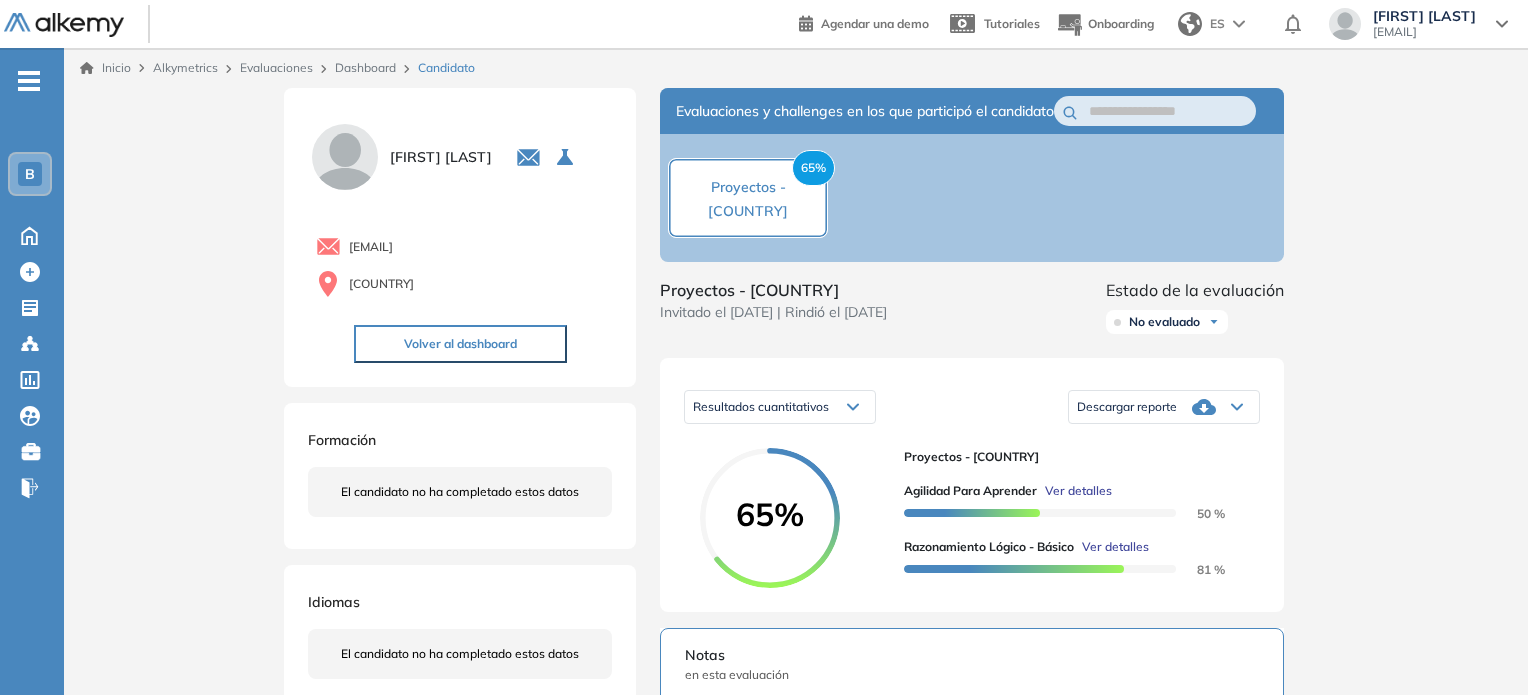 click on "Descargar reporte" at bounding box center (1164, 407) 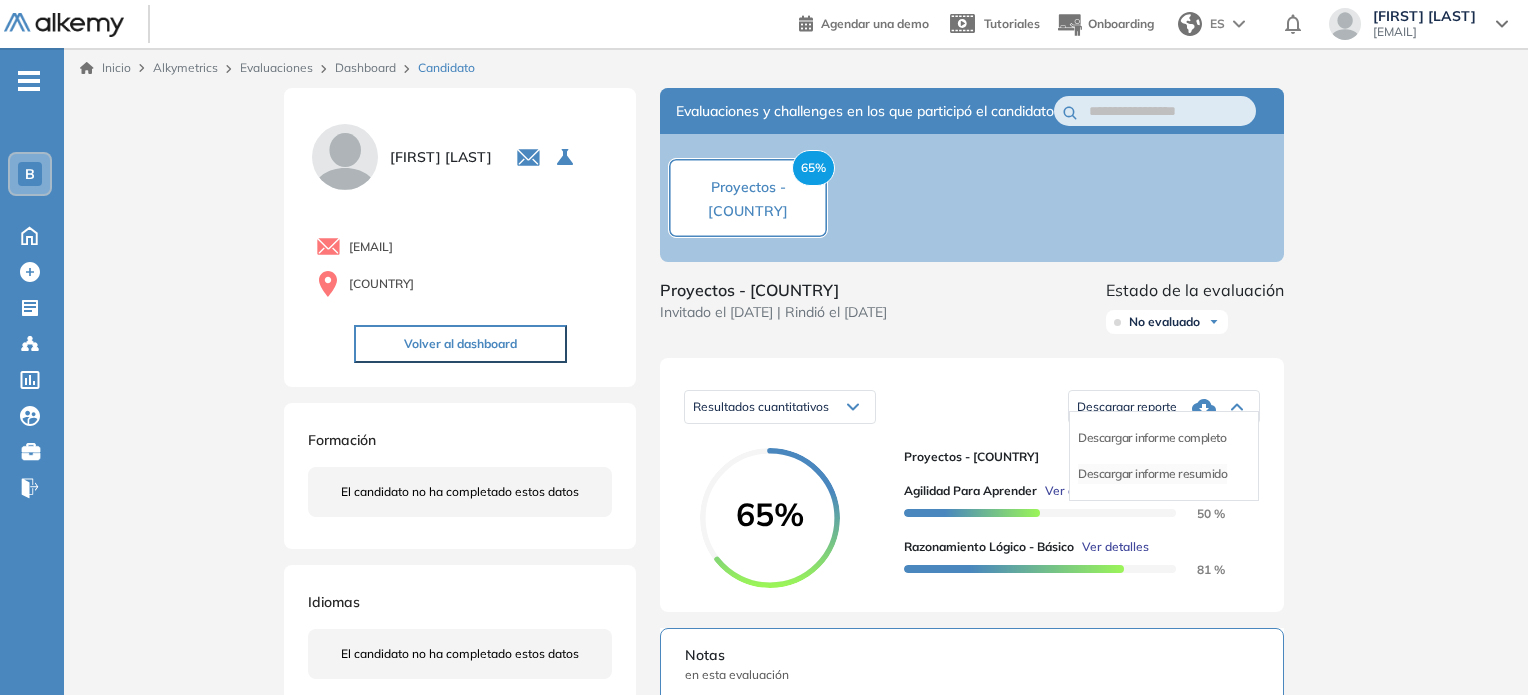 click on "Descargar informe resumido" at bounding box center (1152, 474) 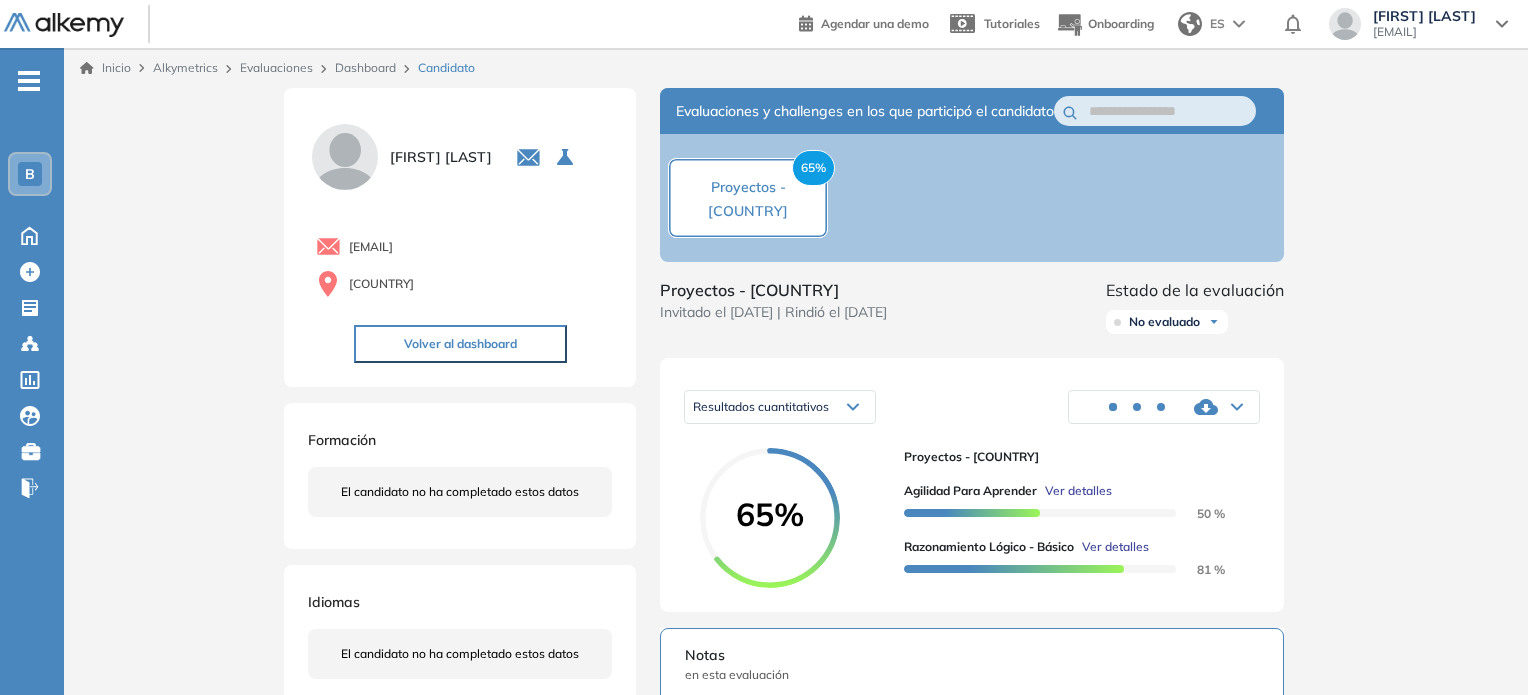 click on "No evaluado" at bounding box center (1167, 322) 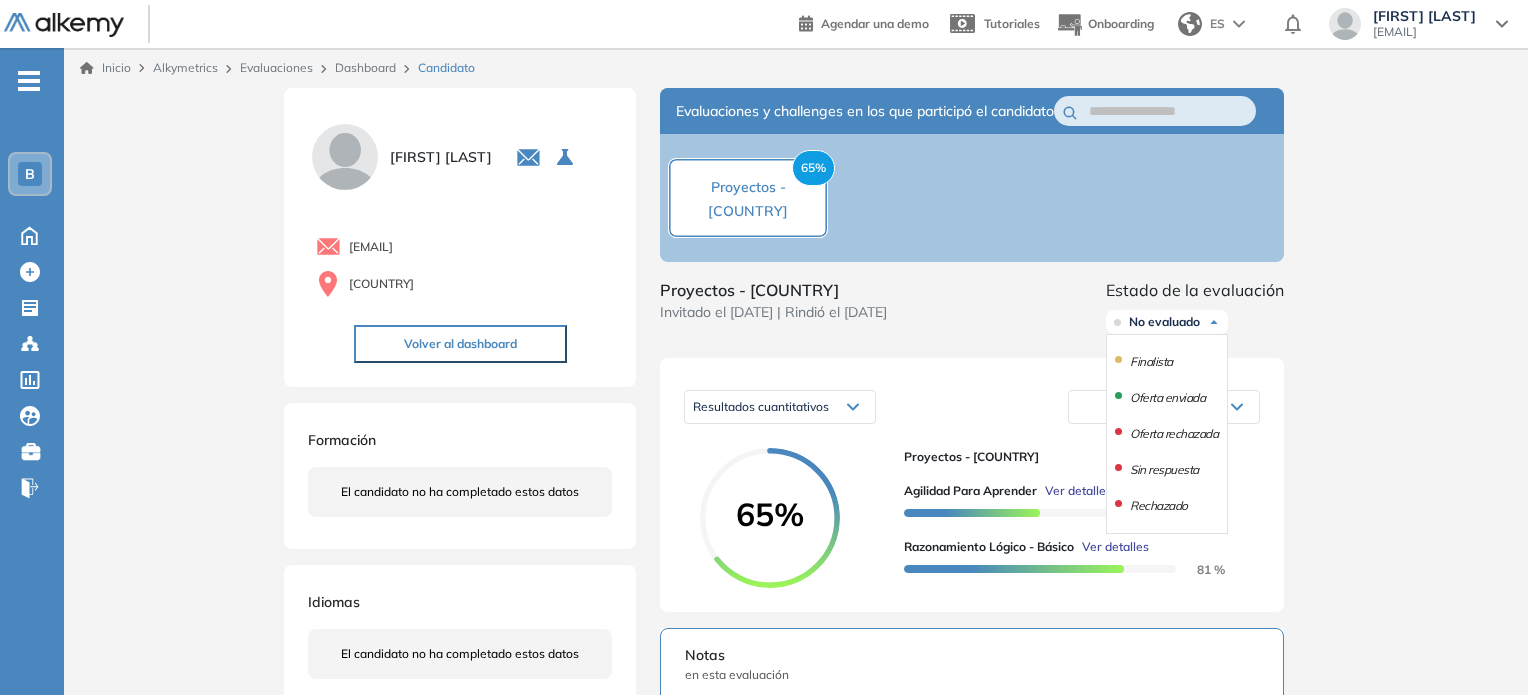 scroll, scrollTop: 148, scrollLeft: 0, axis: vertical 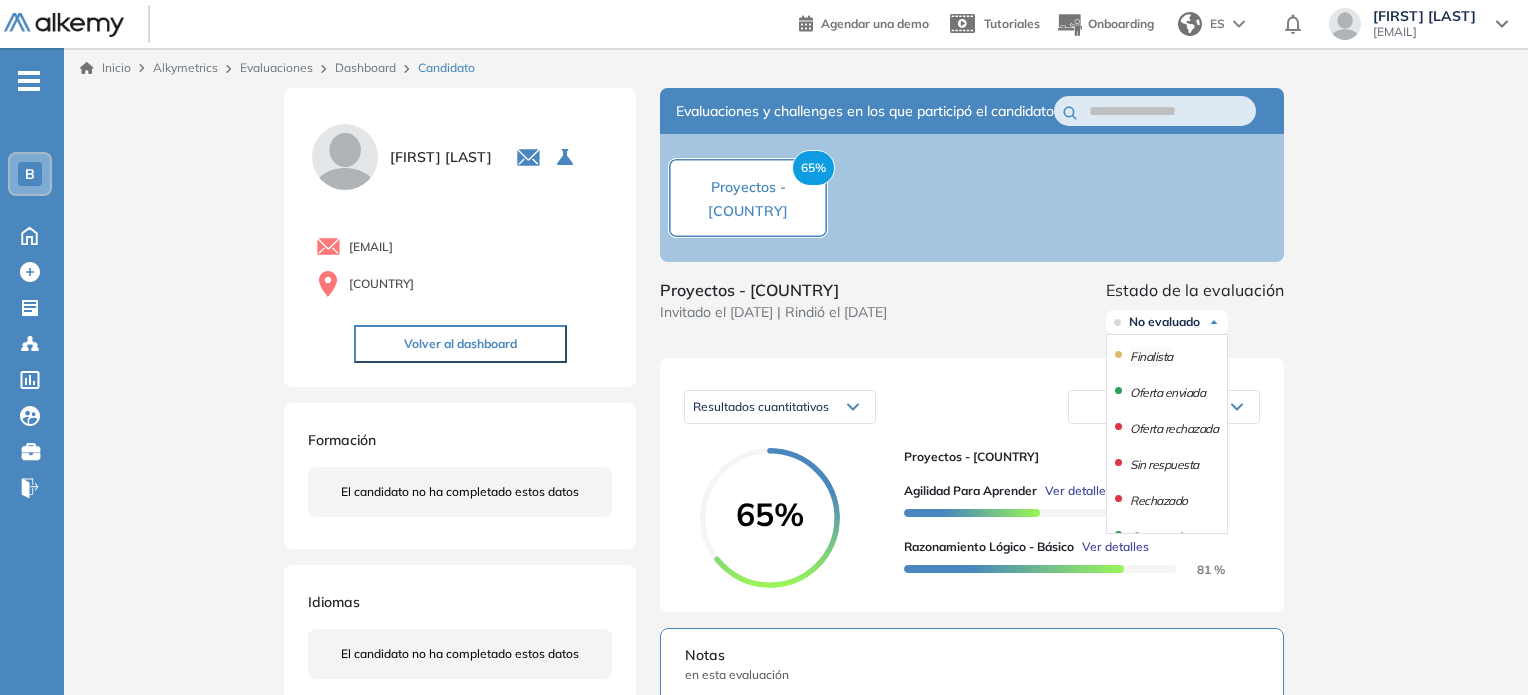 click on "Finalista" at bounding box center (1151, 357) 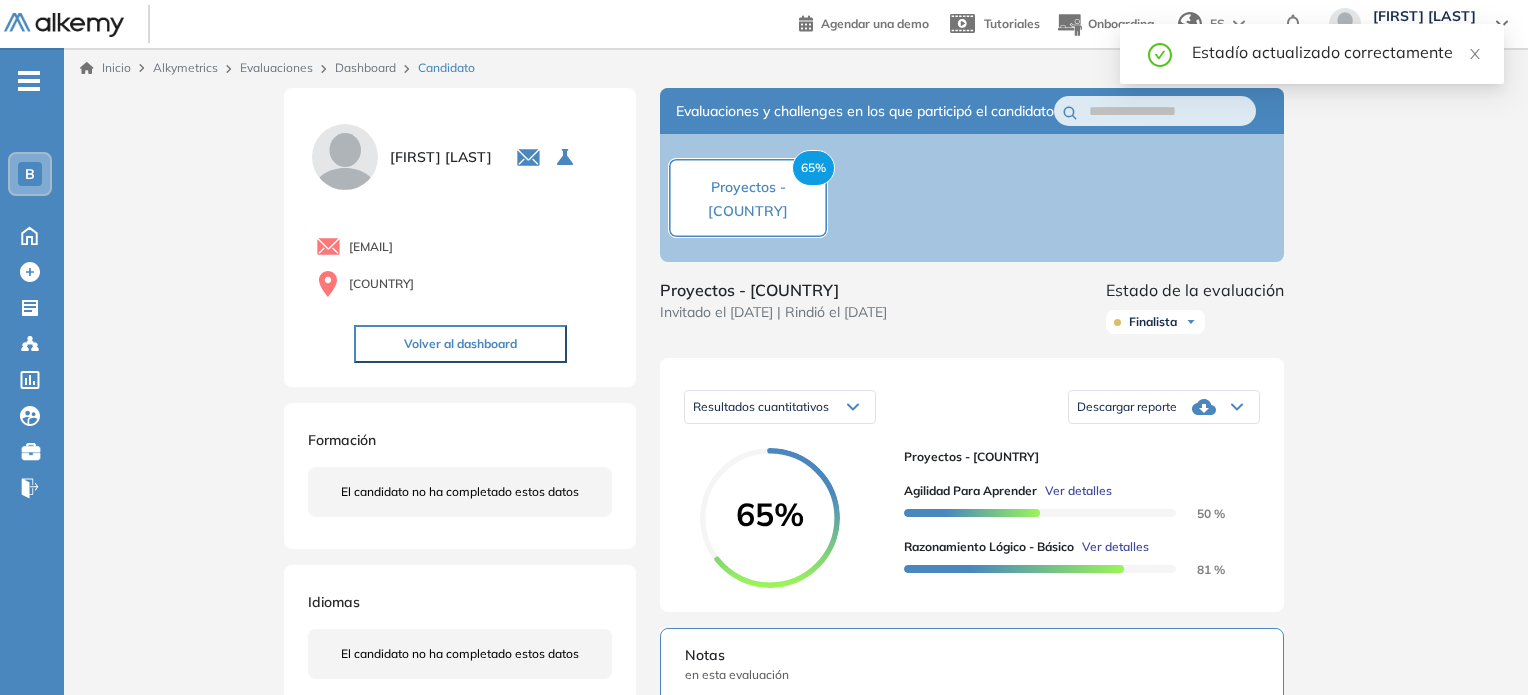 click on "Inicio Alkymetrics Evaluaciones Dashboard Candidato Duración :  00:00:00 Cantidad de preguntas:  Correcta Parcialmente correcta Incorrecta Neutra Saltada Cerrar ¿Eliminar talento? Si lo haces, no podrás recuperar sus datos. Podrás volver a invitarlo por email, no por link. Entendido [FIRST]  [LAST] 0 . Sales consultant 2 1 . Sales Consultant 2 . Ventas | [COUNTRY] 3 . Sales Manager/Partnership 4 . UX Engineer 5 . Producto | CORP 6 . ventas [COUNTRY] - avanzado  7 . Sin nombre 8 . Integrations Analyst Junior ([FIRST]) 9 . Talent Acquisition Specialist 10 . Integrations Analyst Junior 11 . Tech Recruiter 12 . Liderazgo 13 . Proyectos - [COUNTRY] 14 . Customer Happiness | [COUNTRY] 15 . Customer Happiness - [COUNTRY] 16 . Ventas - [COUNTRY] (intermedio) 17 . SDR - [COUNTRY] 18 . SDR | [COUNTRY] 2.0. 19 . Software Engineer - Desafío Técnico 20 . SE (no oficial) 21 . Software Engineer - Cognitivo 22 . Proyectos - [COUNTRY] 23 . PHM | [COUNTRY] 24 . Ventas | [COUNTRY] 25 . SDR | [COUNTRY] 26 . Proyectos - [COUNTRY] 27 . 28 . 29 . 30 ." at bounding box center [796, 643] 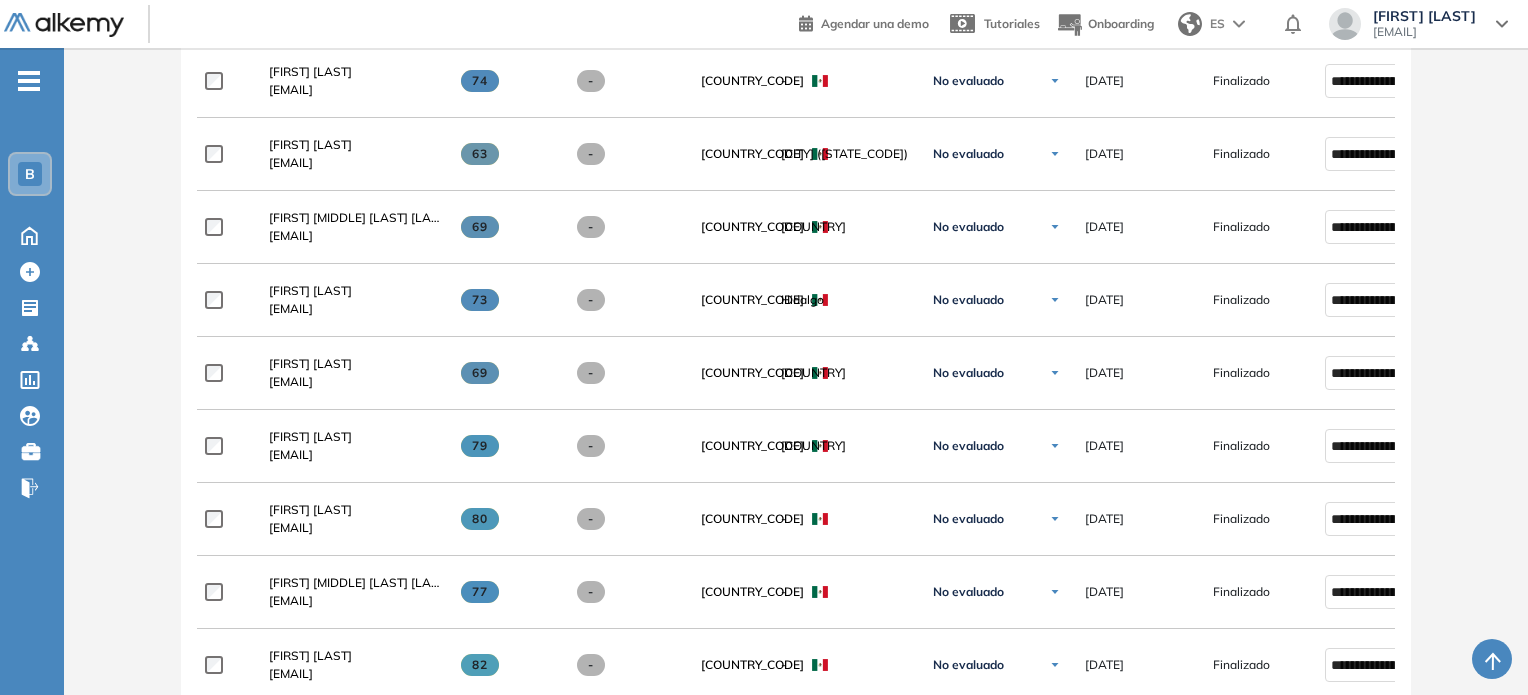 scroll, scrollTop: 691, scrollLeft: 0, axis: vertical 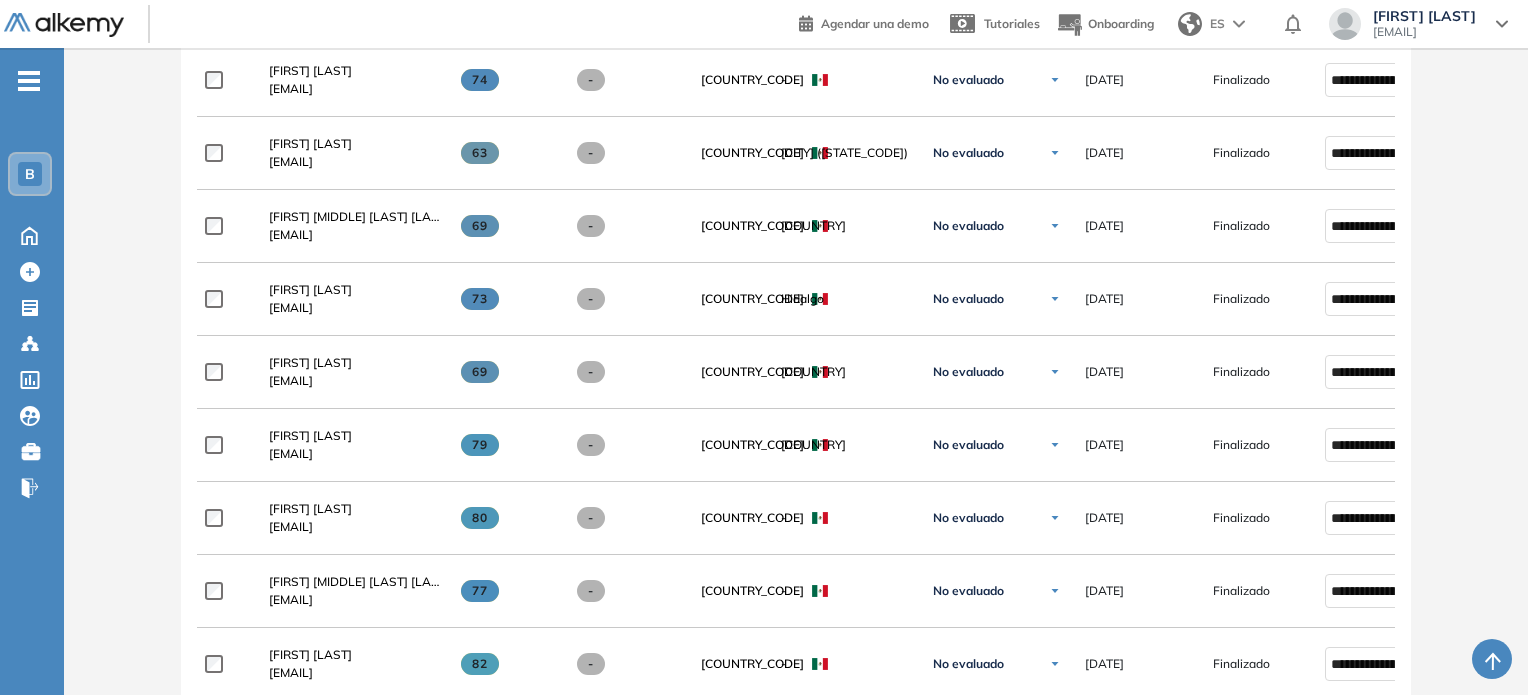 click on "[EMAIL]" at bounding box center (310, 308) 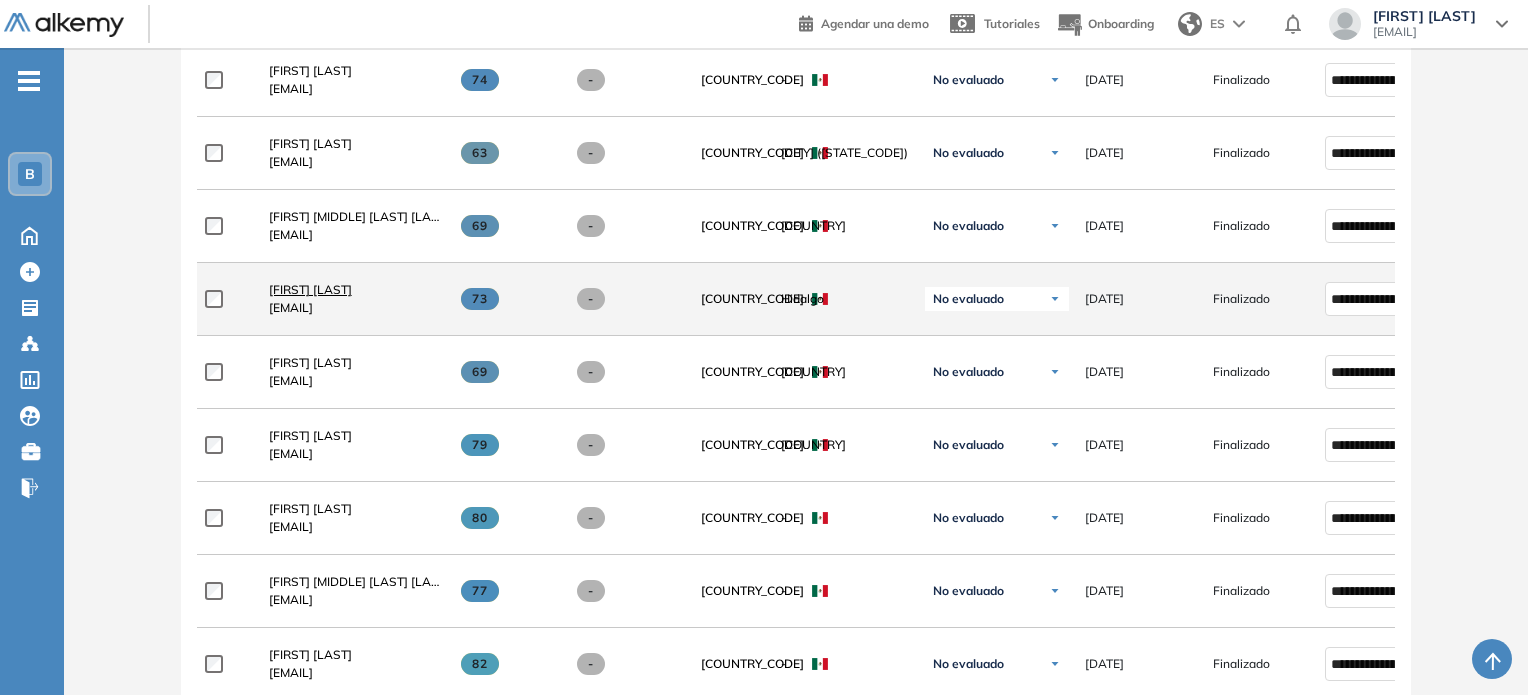 click on "[FIRST] [LAST]" at bounding box center [310, 289] 